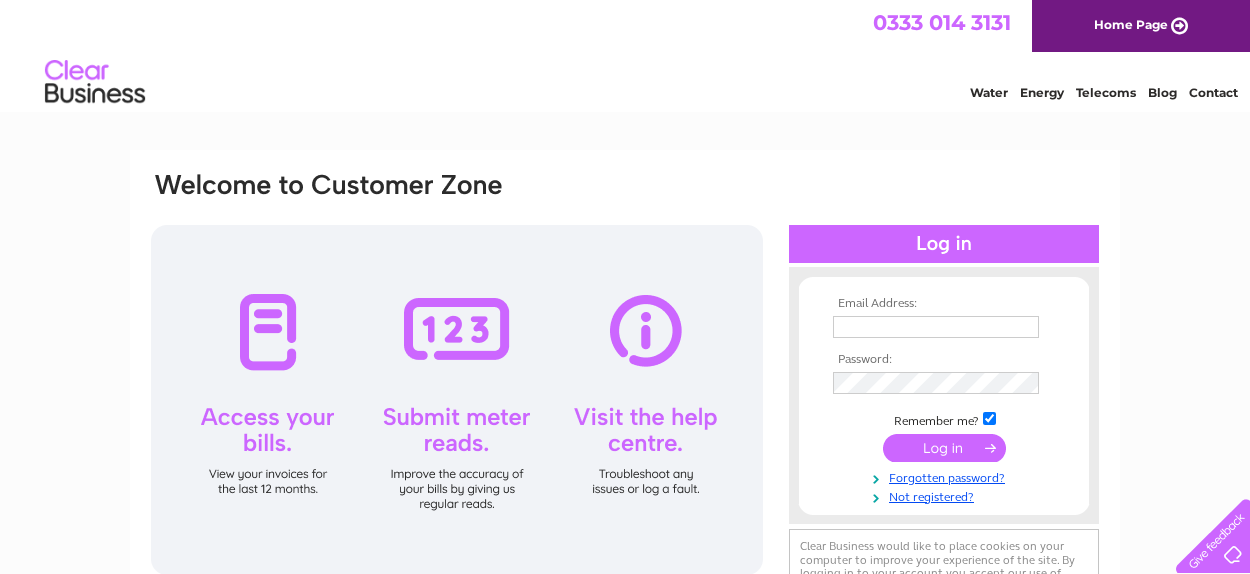 scroll, scrollTop: 0, scrollLeft: 0, axis: both 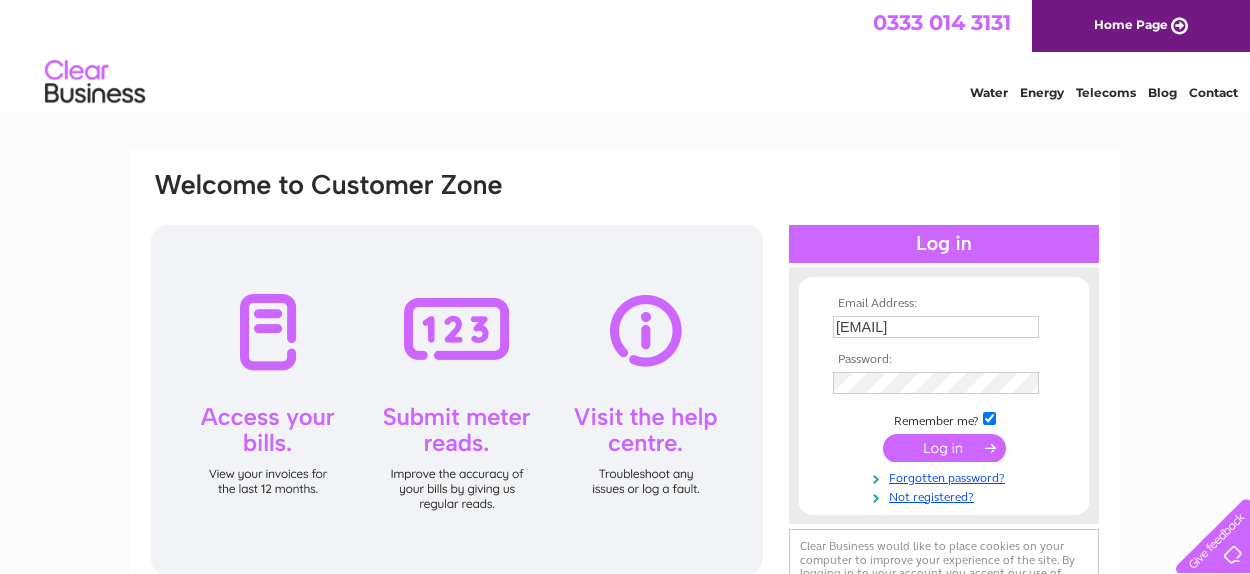 click at bounding box center (944, 448) 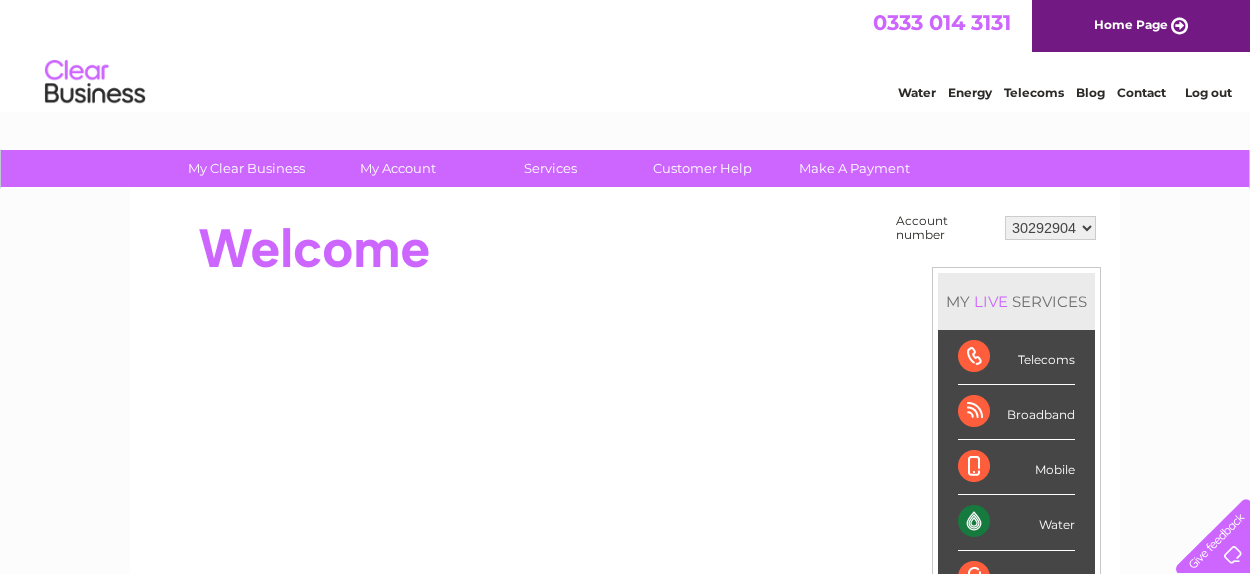 scroll, scrollTop: 0, scrollLeft: 0, axis: both 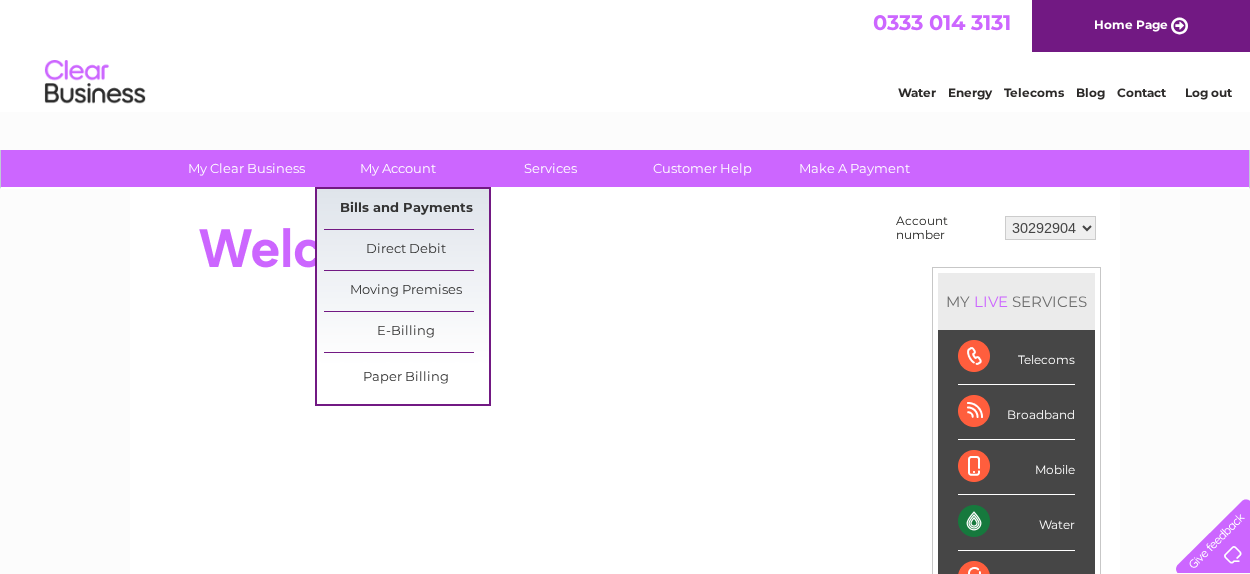 click on "Bills and Payments" at bounding box center (406, 209) 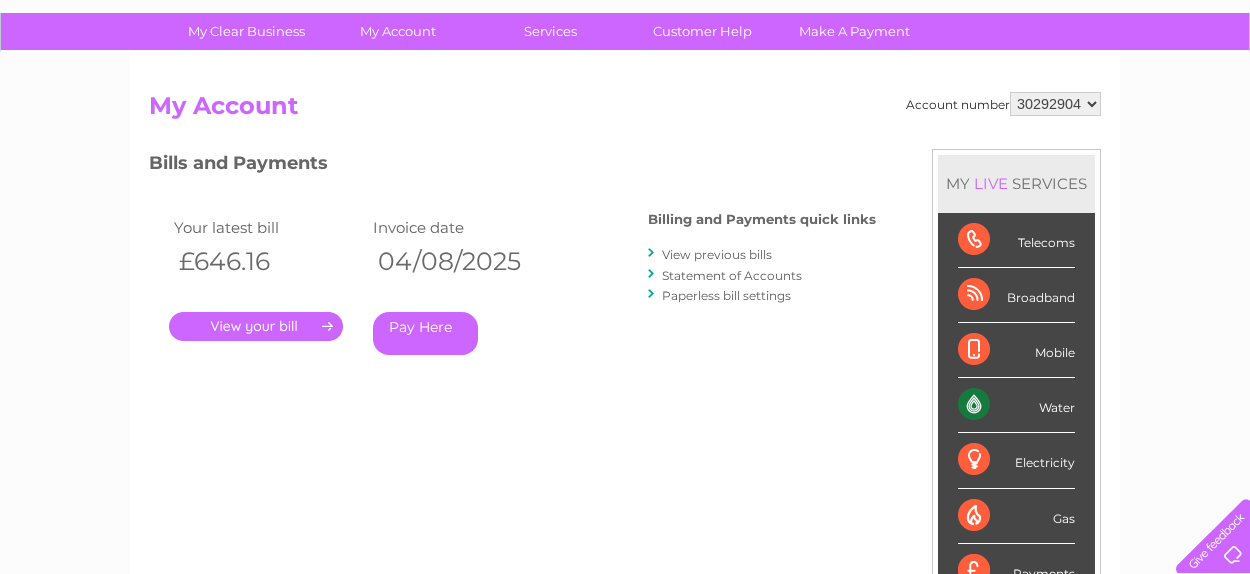 scroll, scrollTop: 192, scrollLeft: 0, axis: vertical 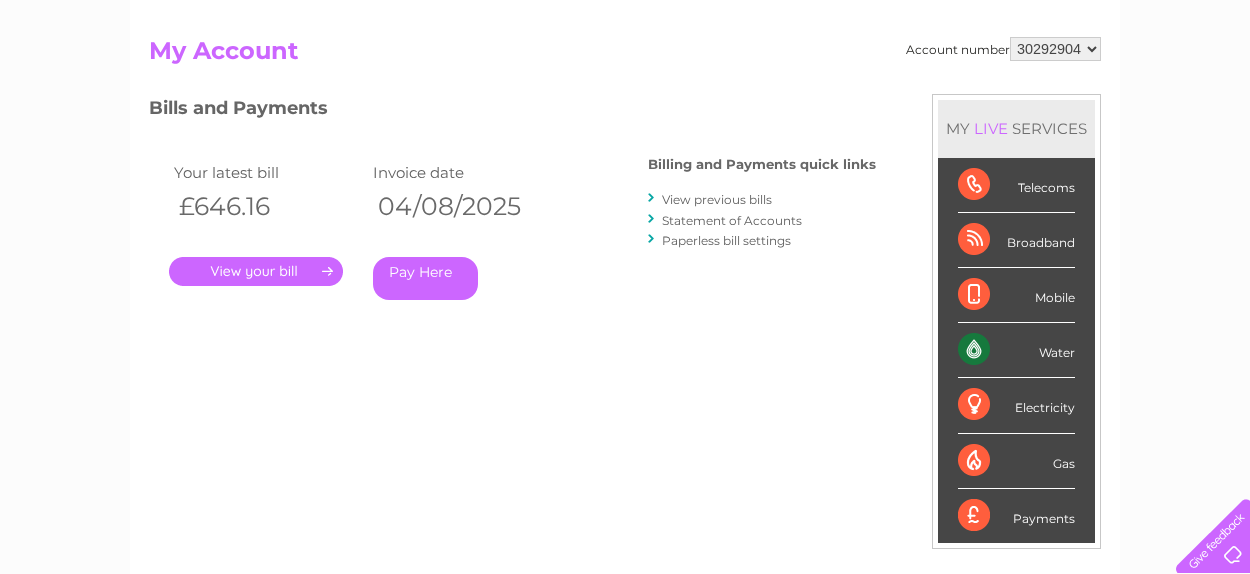 click on "." at bounding box center [256, 271] 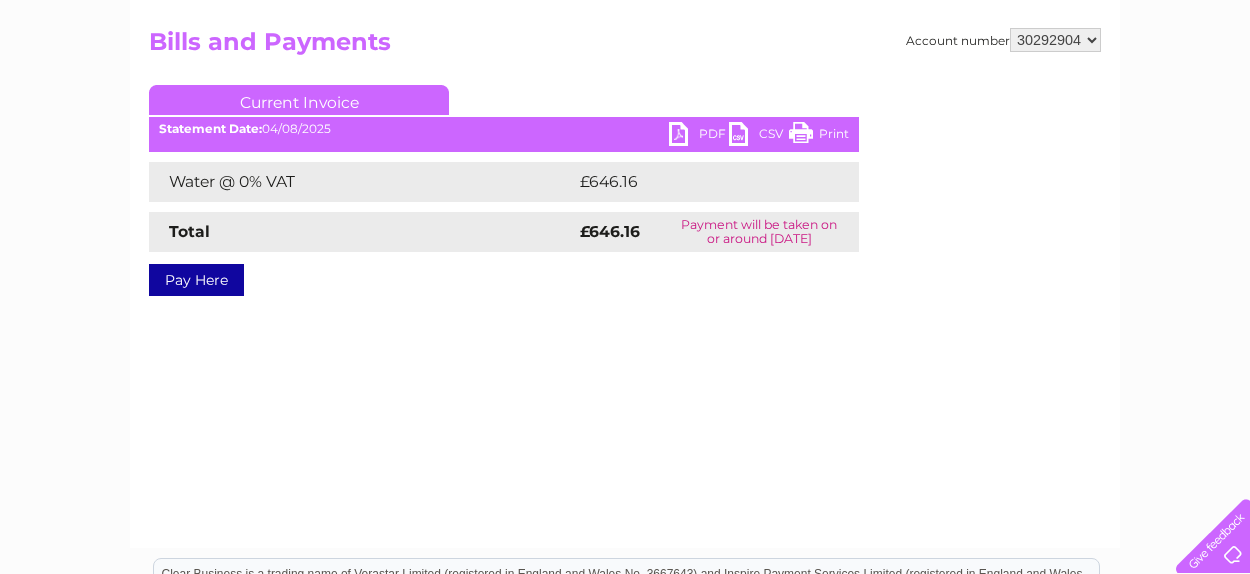scroll, scrollTop: 199, scrollLeft: 0, axis: vertical 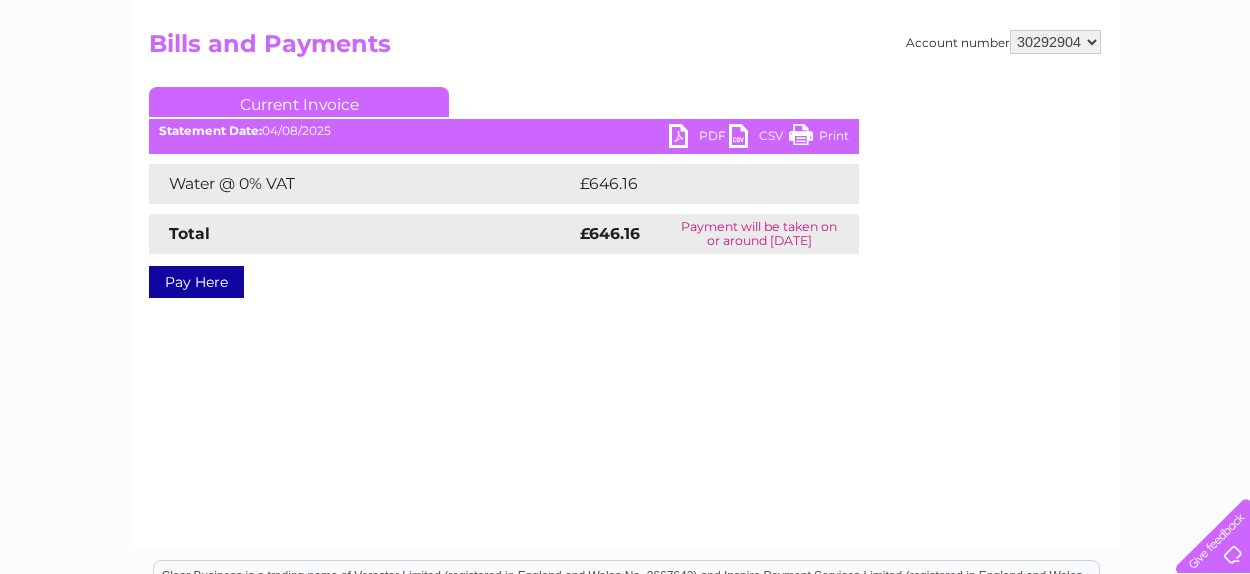 click on "PDF" at bounding box center (699, 138) 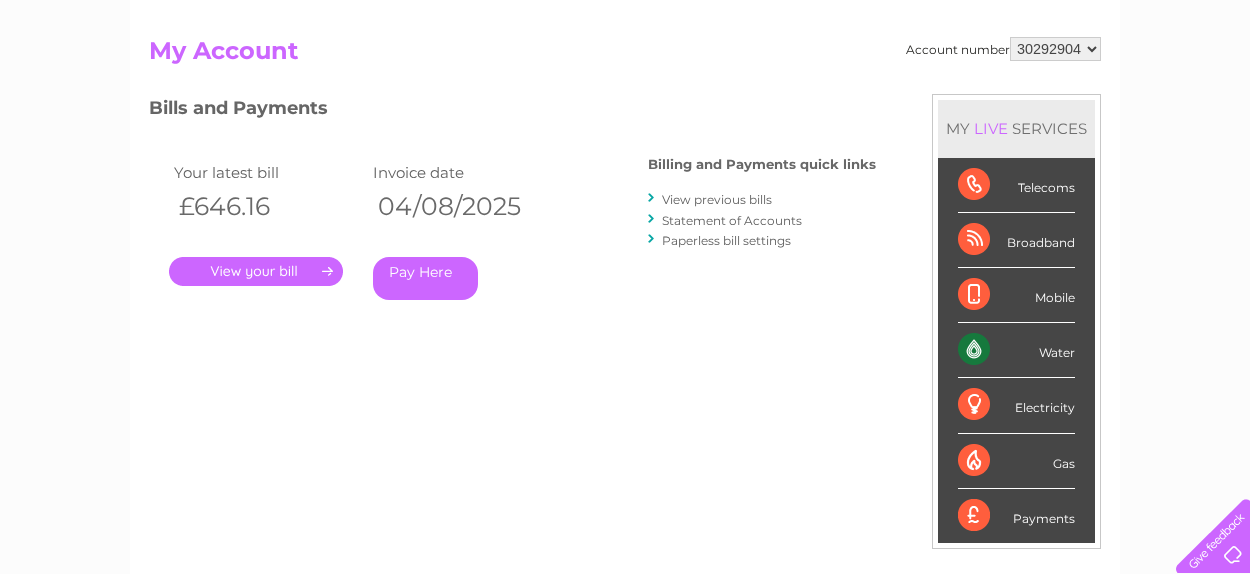 scroll, scrollTop: 0, scrollLeft: 0, axis: both 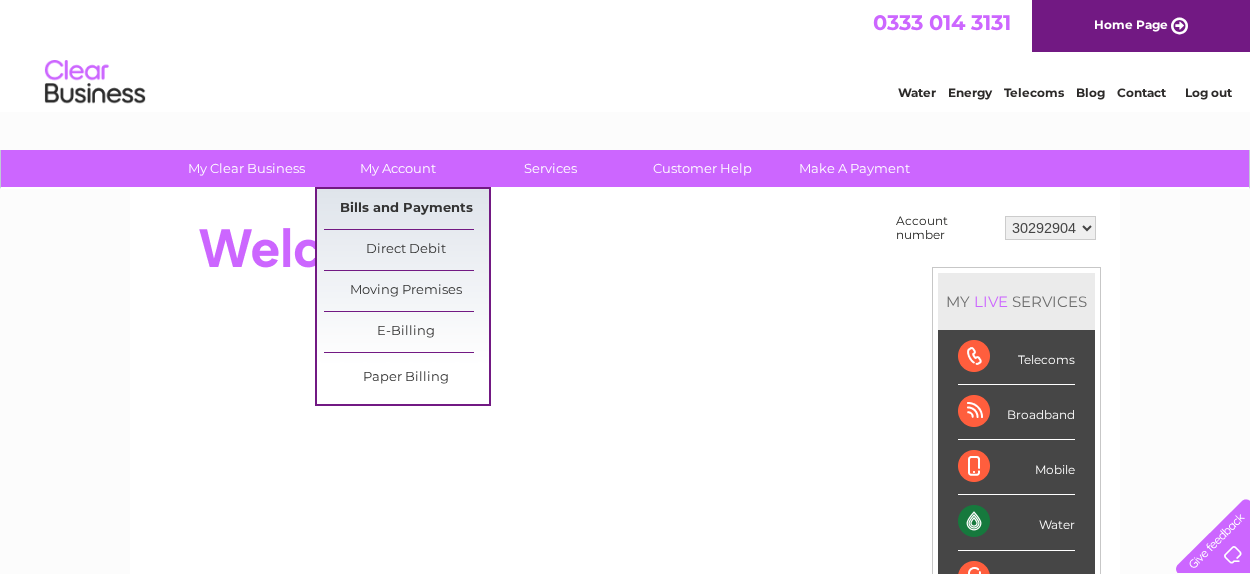 click on "Bills and Payments" at bounding box center [406, 209] 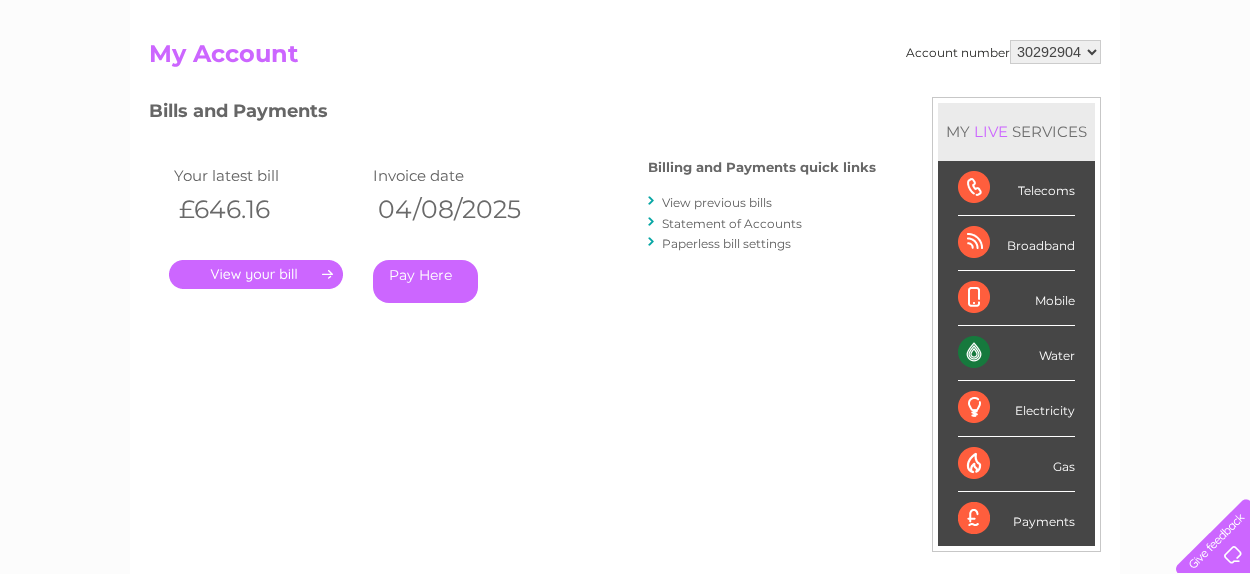 scroll, scrollTop: 0, scrollLeft: 0, axis: both 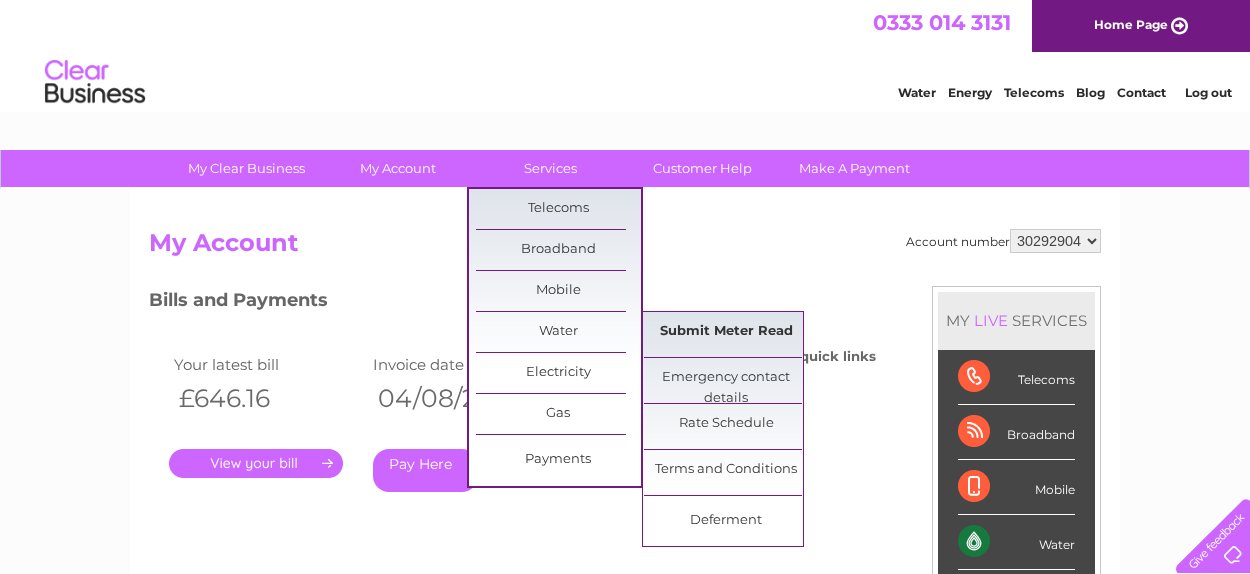 click on "Submit Meter Read" at bounding box center [726, 332] 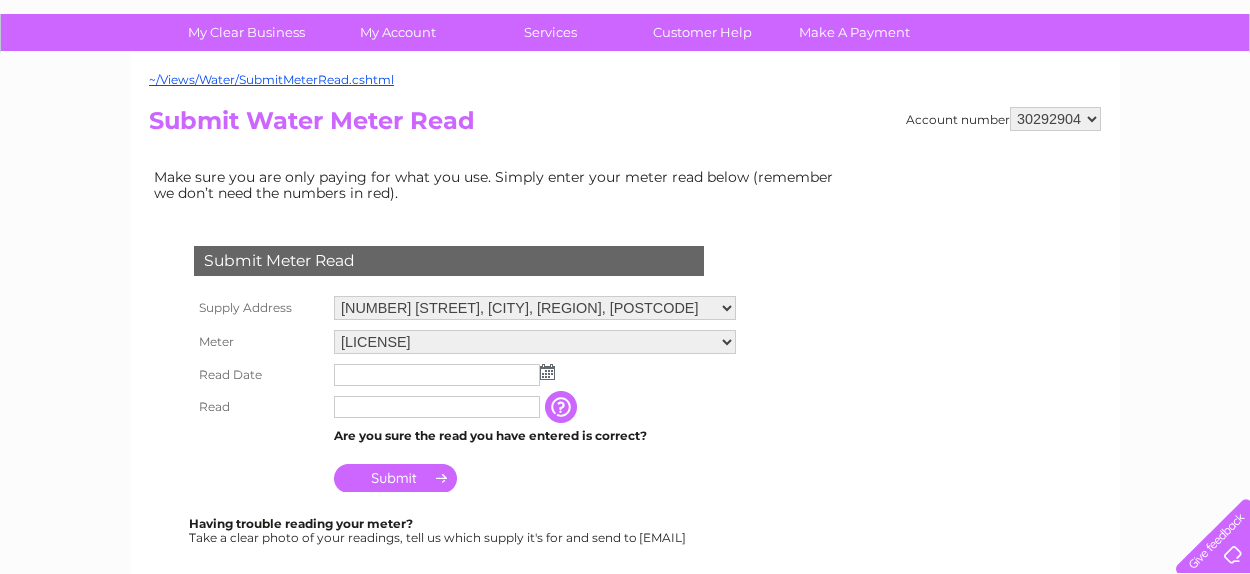 scroll, scrollTop: 178, scrollLeft: 0, axis: vertical 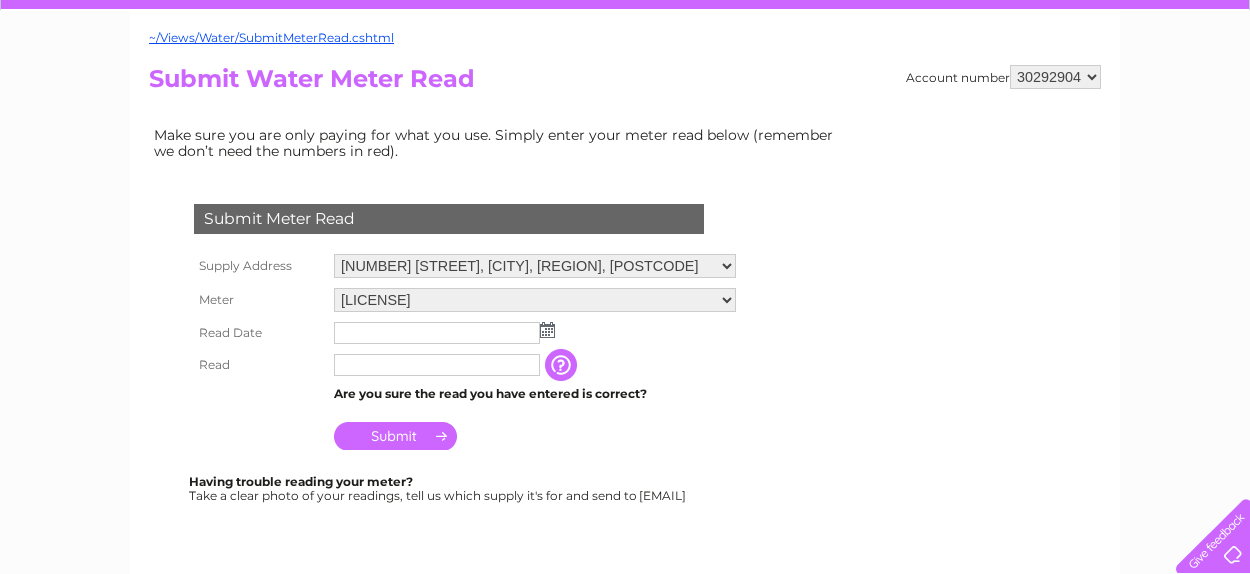 click at bounding box center [437, 333] 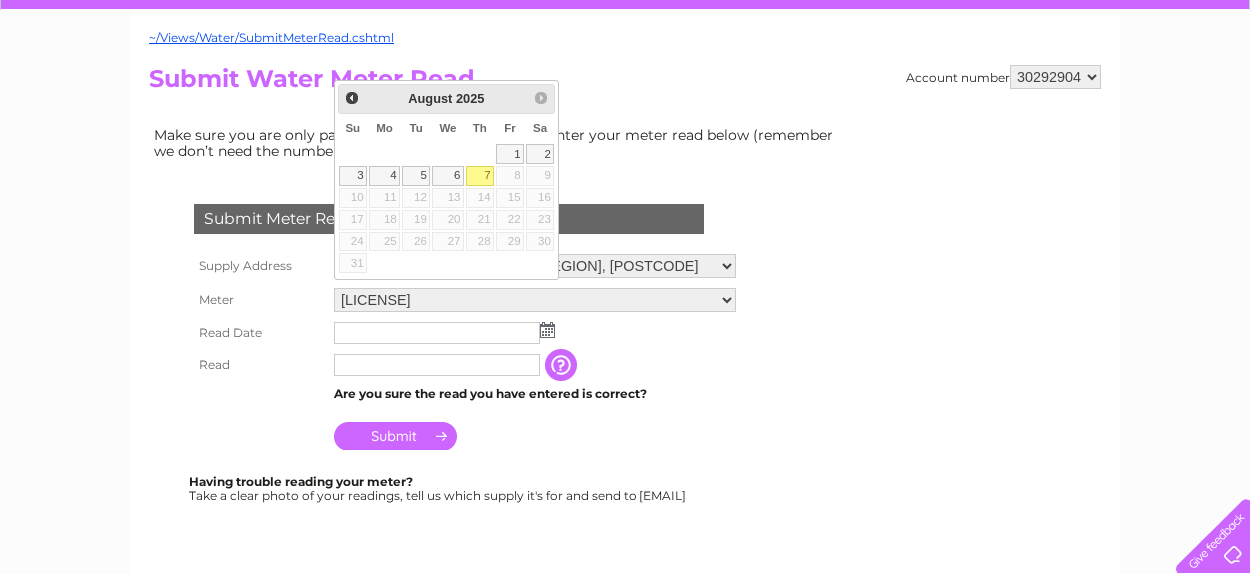 click on "7" at bounding box center [480, 176] 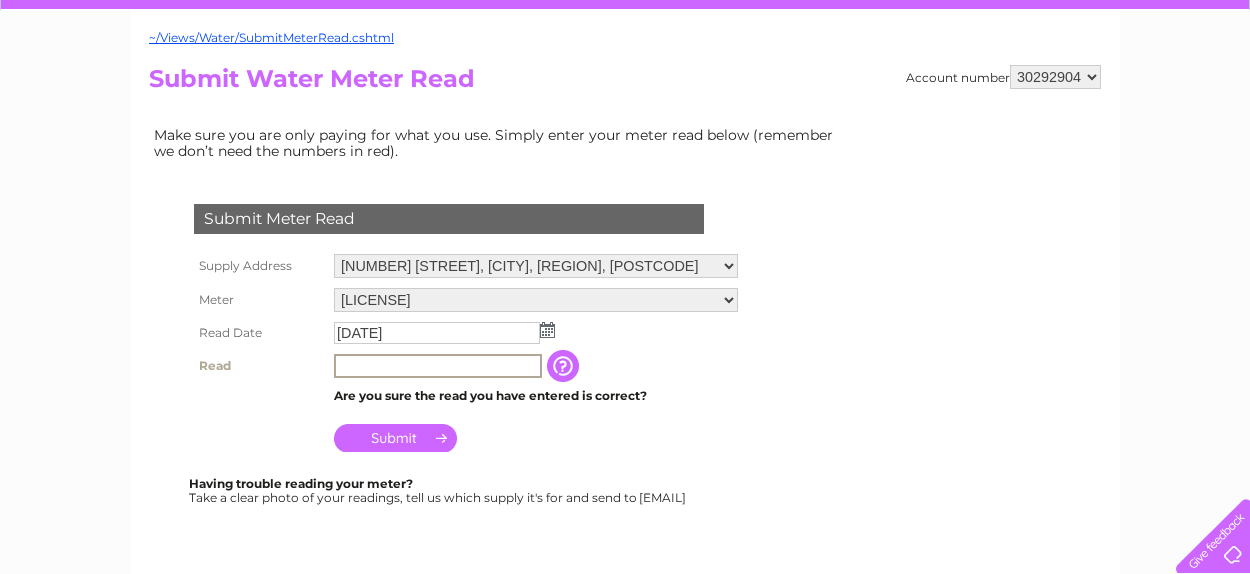 click at bounding box center (438, 366) 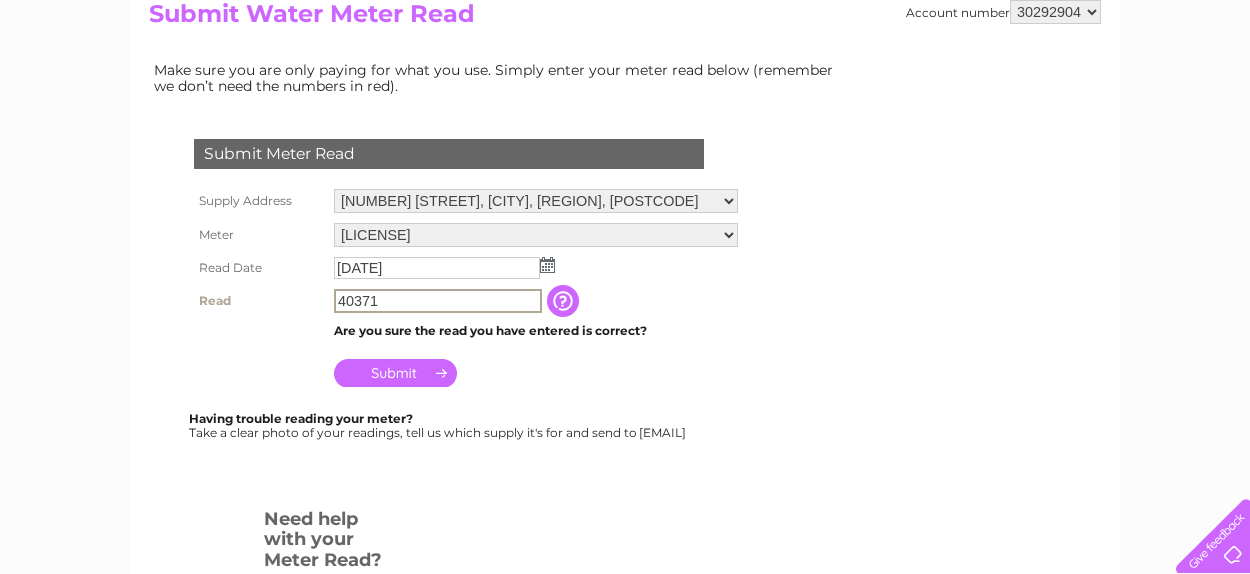 scroll, scrollTop: 253, scrollLeft: 0, axis: vertical 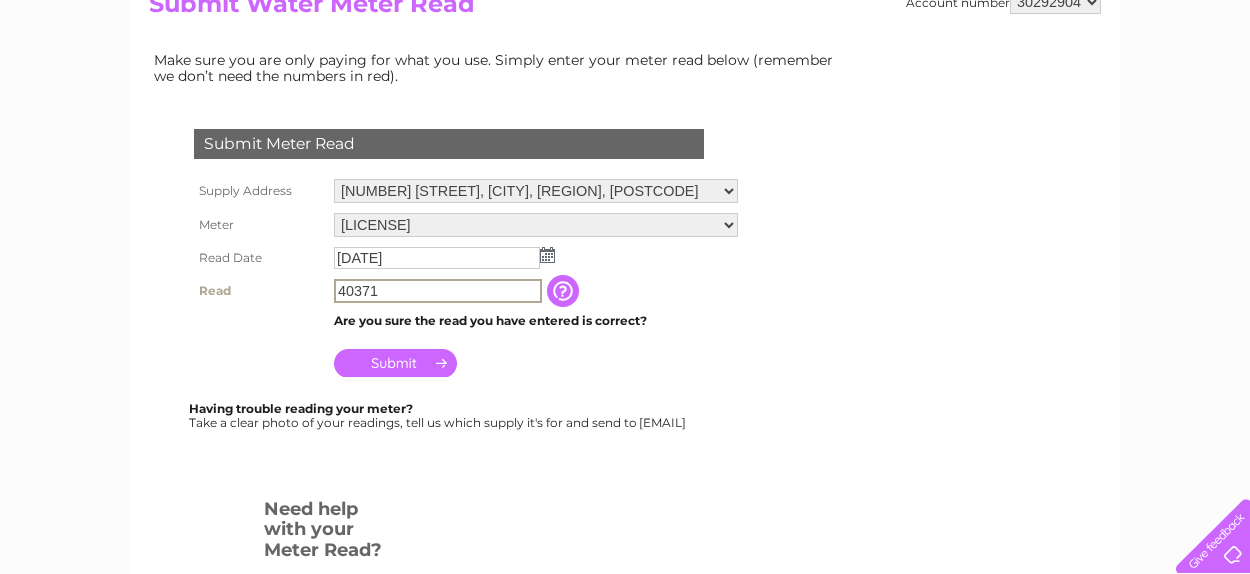 type on "40371" 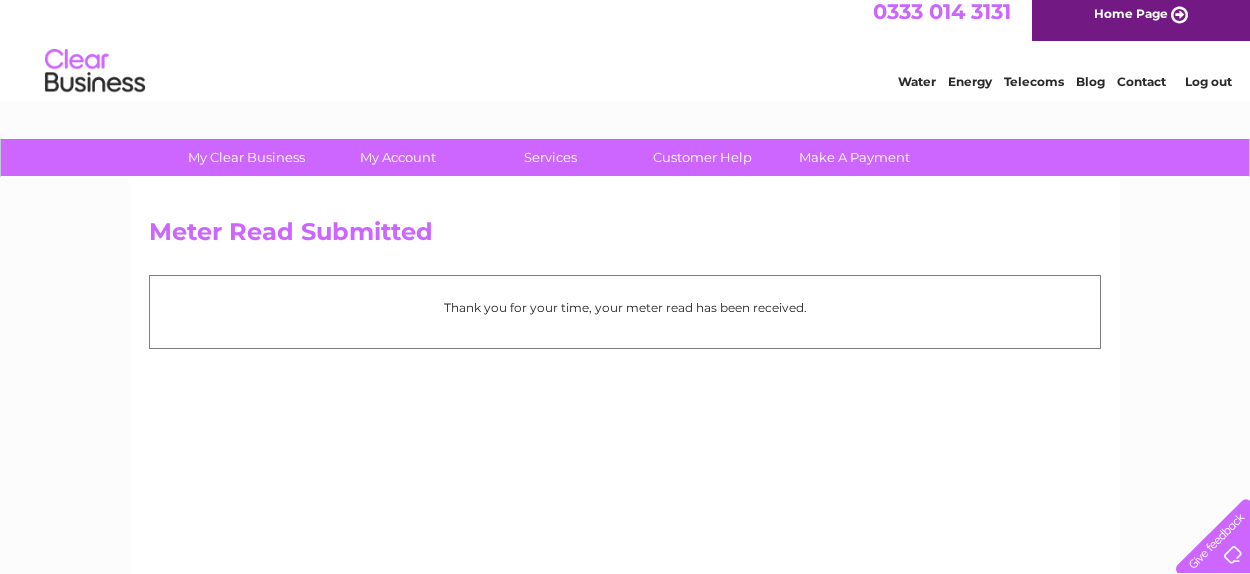 scroll, scrollTop: 0, scrollLeft: 0, axis: both 